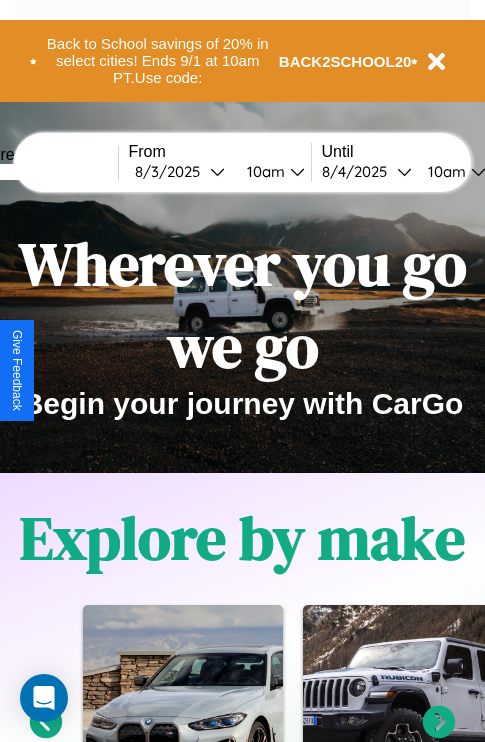 scroll, scrollTop: 1285, scrollLeft: 0, axis: vertical 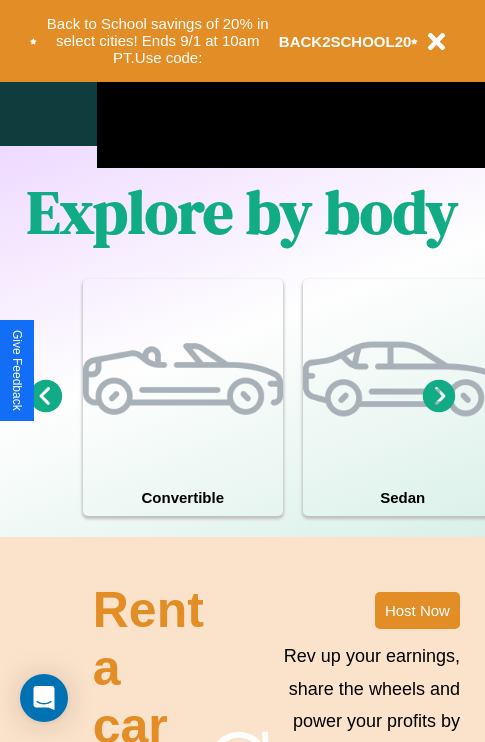 click 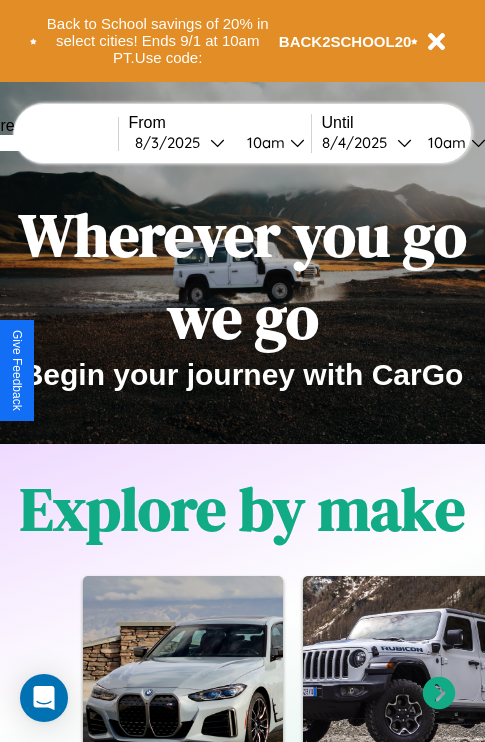 scroll, scrollTop: 0, scrollLeft: 0, axis: both 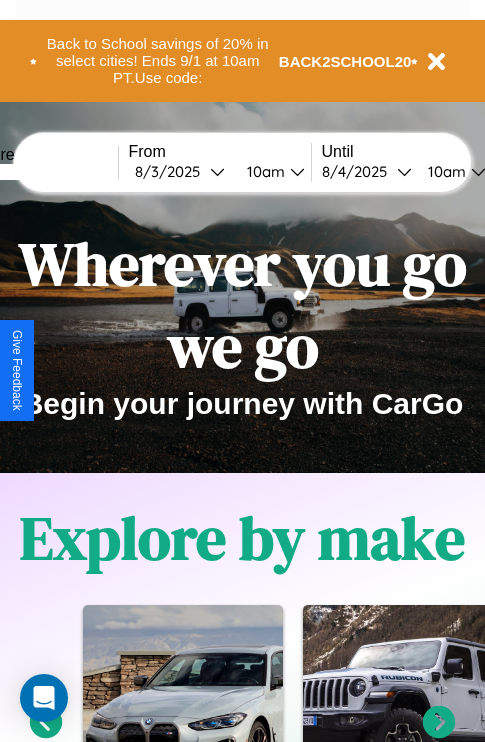 click at bounding box center (43, 172) 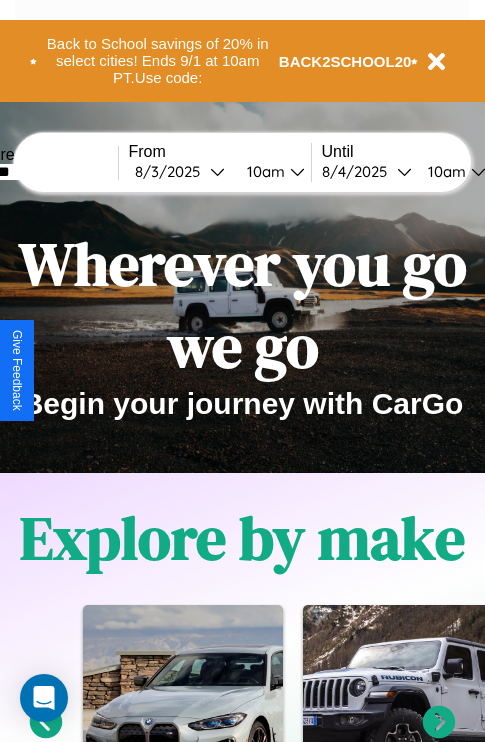 type on "*******" 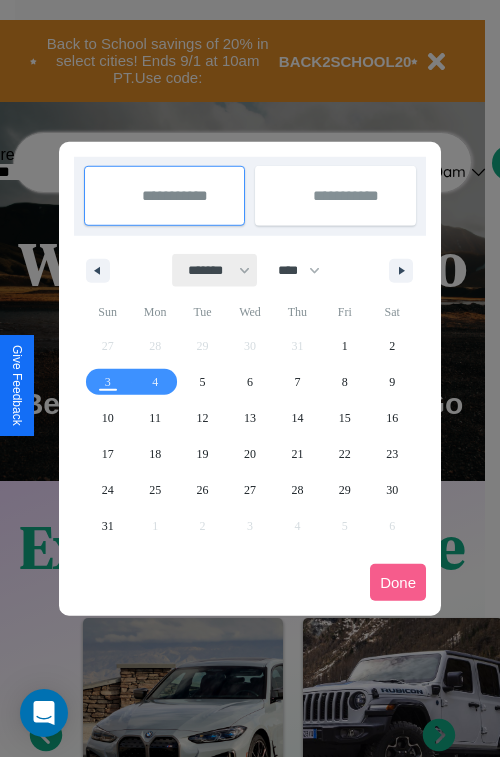 click on "******* ******** ***** ***** *** **** **** ****** ********* ******* ******** ********" at bounding box center (215, 270) 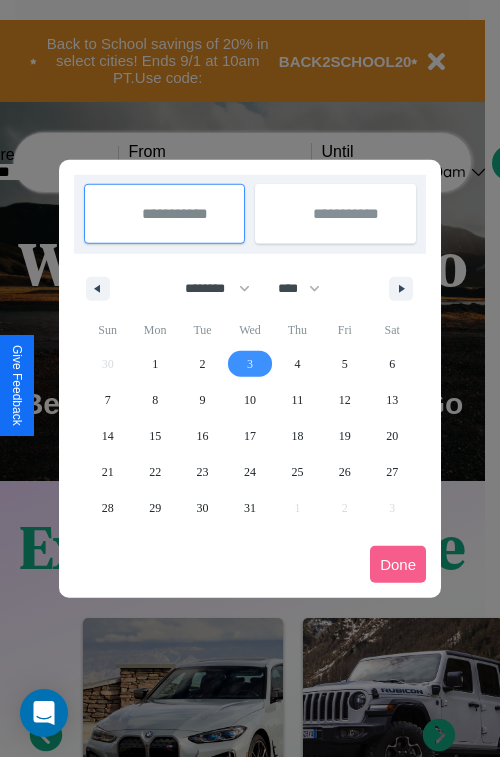 click on "3" at bounding box center [250, 364] 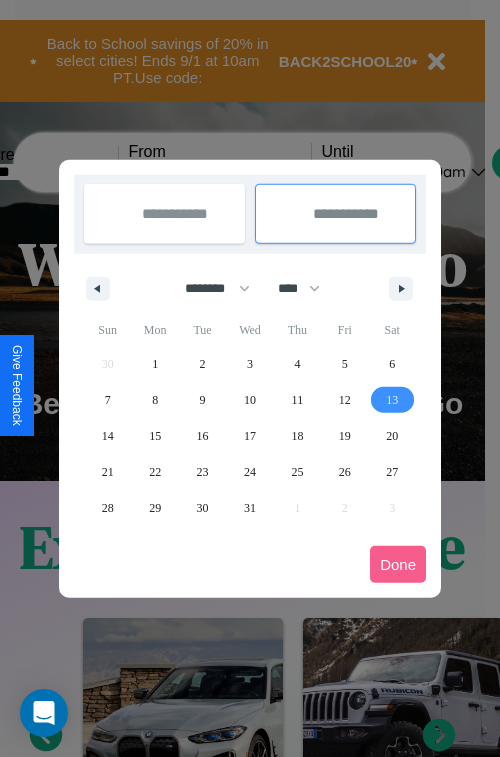 click on "13" at bounding box center (392, 400) 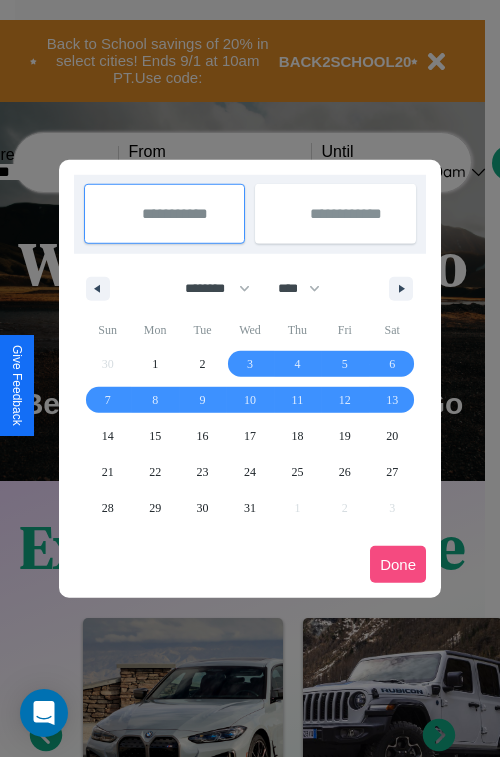 click on "Done" at bounding box center (398, 564) 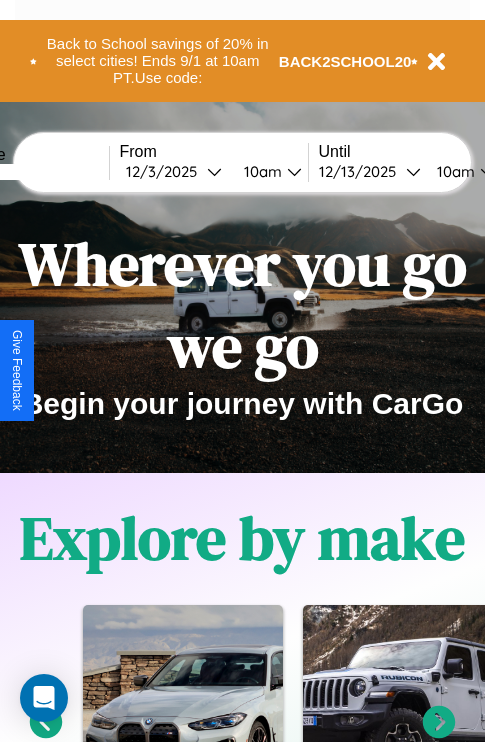 click on "10am" at bounding box center (453, 171) 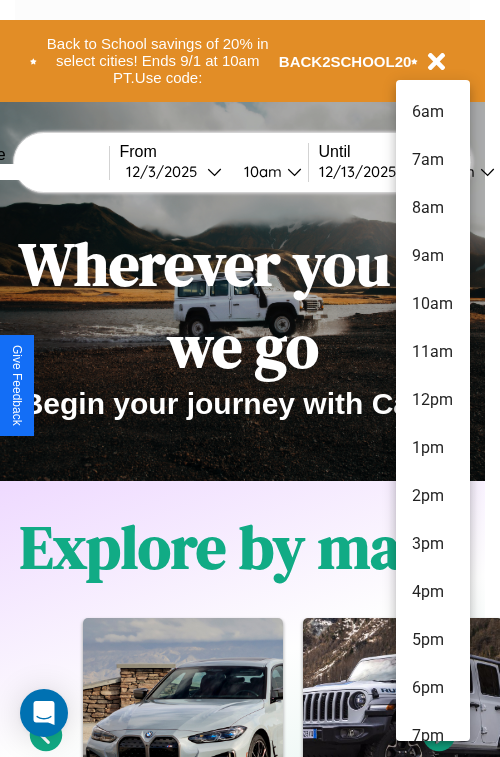 click on "3pm" at bounding box center (433, 544) 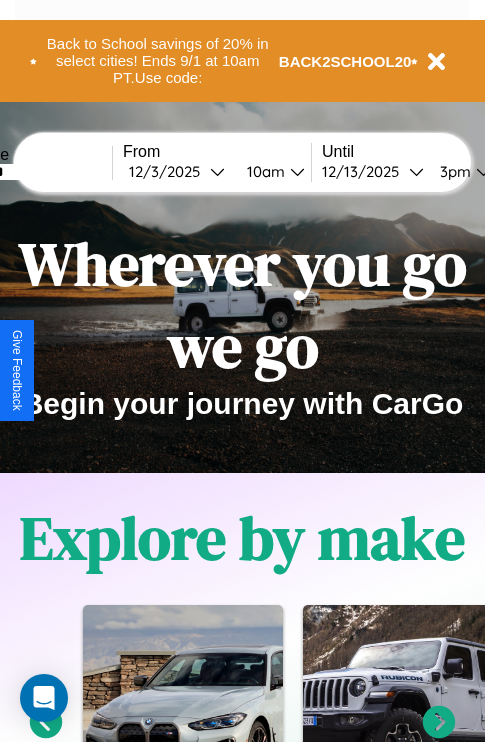scroll, scrollTop: 0, scrollLeft: 73, axis: horizontal 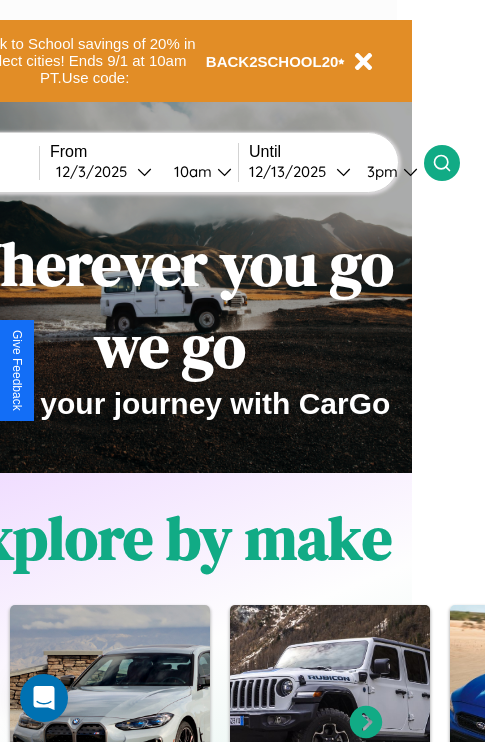 click 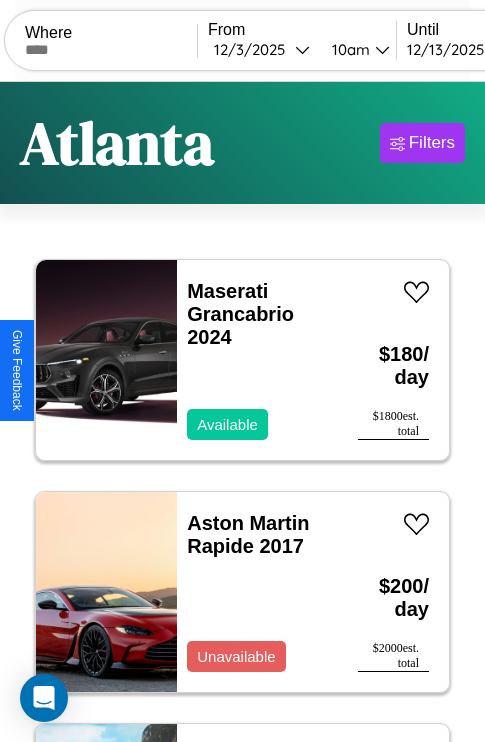 scroll, scrollTop: 66, scrollLeft: 0, axis: vertical 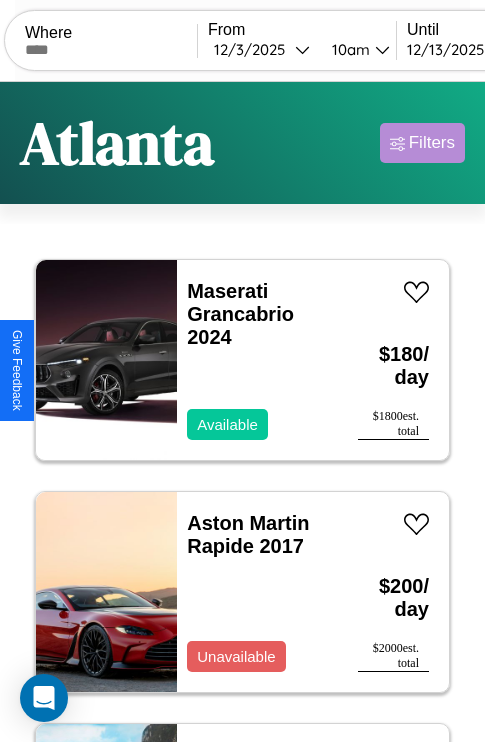 click on "Filters" at bounding box center [432, 143] 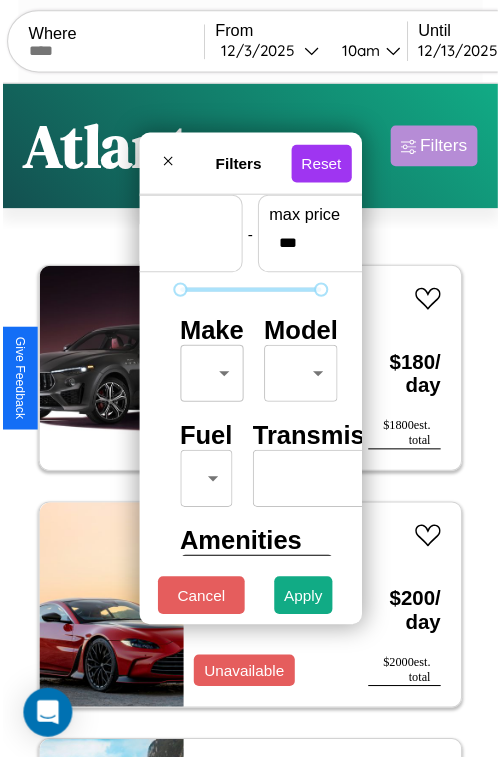 scroll, scrollTop: 59, scrollLeft: 0, axis: vertical 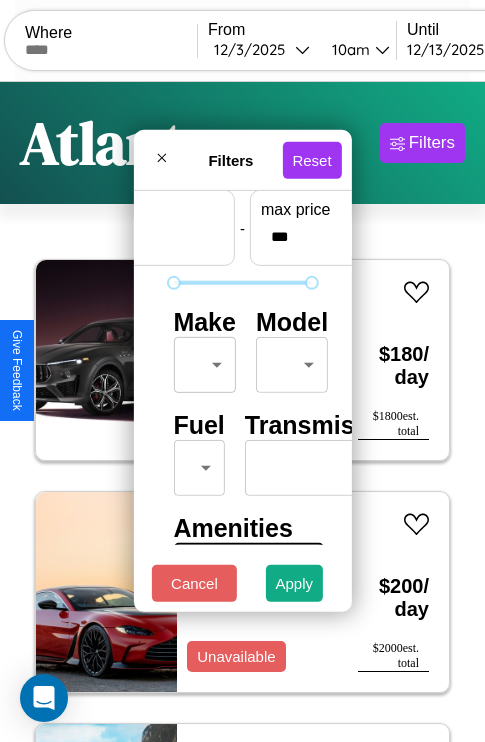 click on "CarGo Where From 12 / 3 / 2025 10am Until 12 / 13 / 2025 3pm Become a Host Login Sign Up Atlanta Filters 134  cars in this area These cars can be picked up in this city. Maserati   Grancabrio   2024 Available $ 180  / day $ 1800  est. total Aston Martin   Rapide   2017 Unavailable $ 200  / day $ 2000  est. total Fiat   Freemont   2021 Available $ 130  / day $ 1300  est. total Volvo   BXXR   2021 Available $ 90  / day $ 900  est. total Acura   ILX   2021 Available $ 60  / day $ 600  est. total Bentley   Eight   2023 Available $ 190  / day $ 1900  est. total Toyota   RAV4 Prime   2023 Available $ 140  / day $ 1400  est. total Buick   Envista   2022 Available $ 120  / day $ 1200  est. total Maserati   Granturismo   2022 Available $ 130  / day $ 1300  est. total Chrysler   Grand Voyager   2014 Available $ 50  / day $ 500  est. total Honda   TRX500 (Rubicon)   2021 Available $ 200  / day $ 2000  est. total Hyundai   Stellar   2021 Available $ 100  / day $ 1000  est. total Jeep   Grand Wagoneer L   2021 Available $" at bounding box center [242, 412] 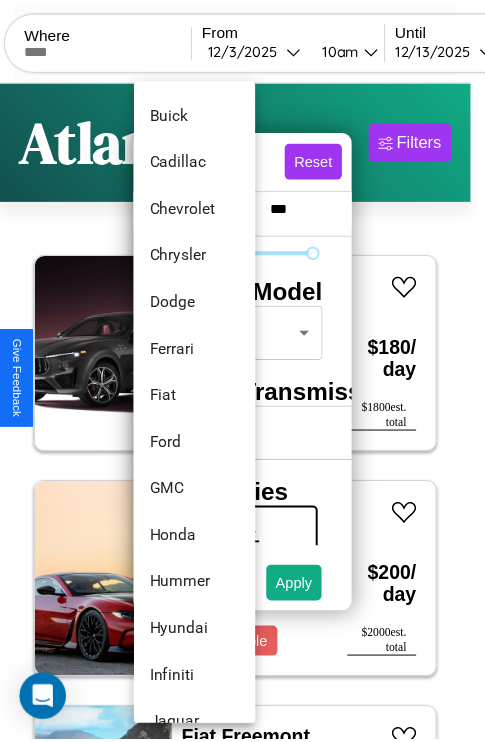 scroll, scrollTop: 422, scrollLeft: 0, axis: vertical 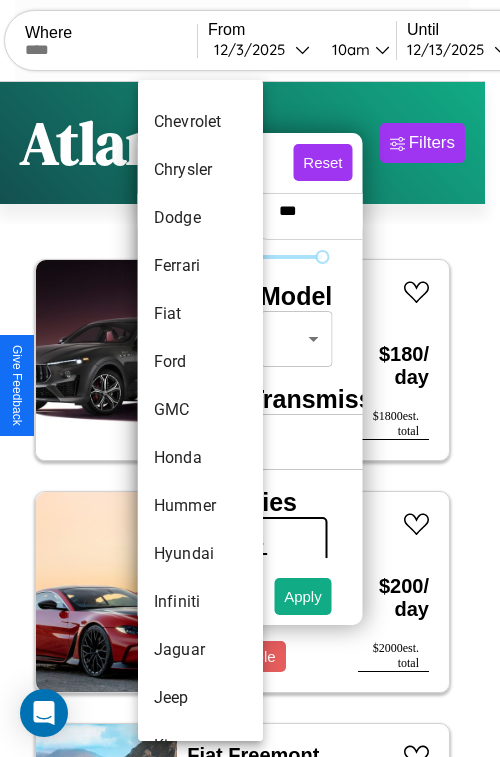 click on "GMC" at bounding box center (200, 410) 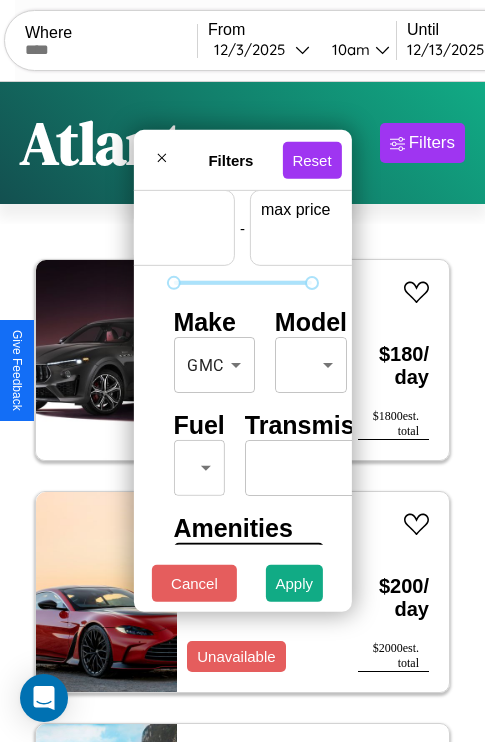 scroll, scrollTop: 59, scrollLeft: 124, axis: both 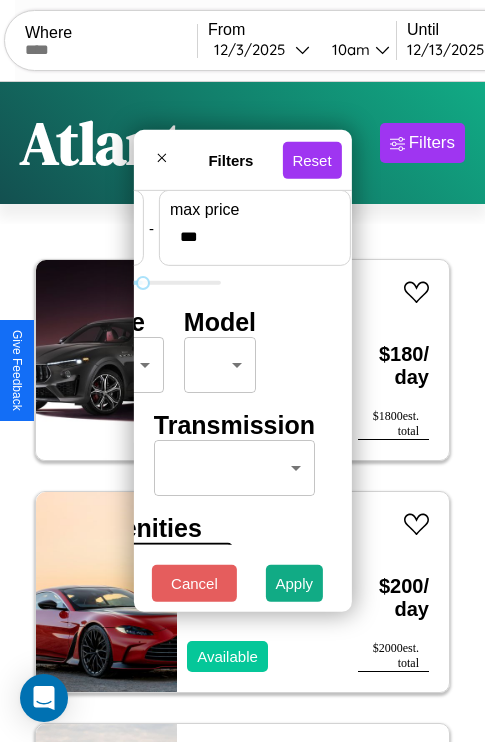 type on "***" 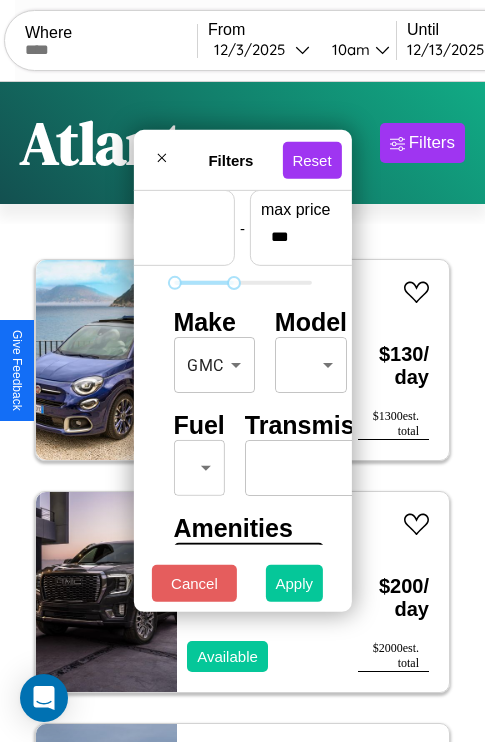 type on "*" 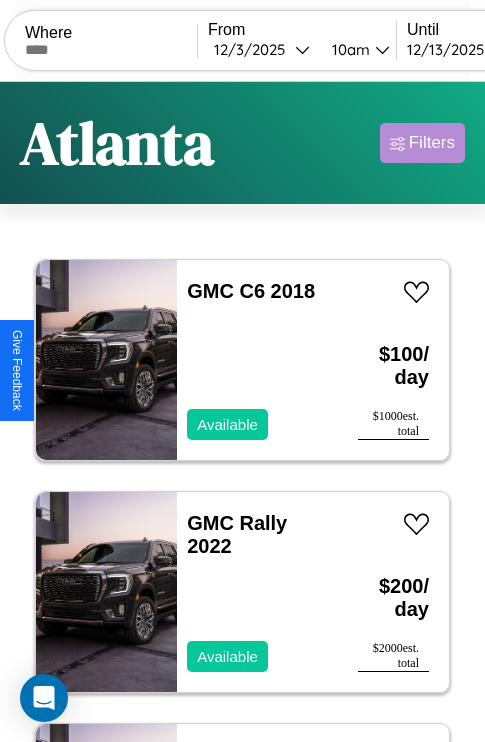 click on "Filters" at bounding box center (432, 143) 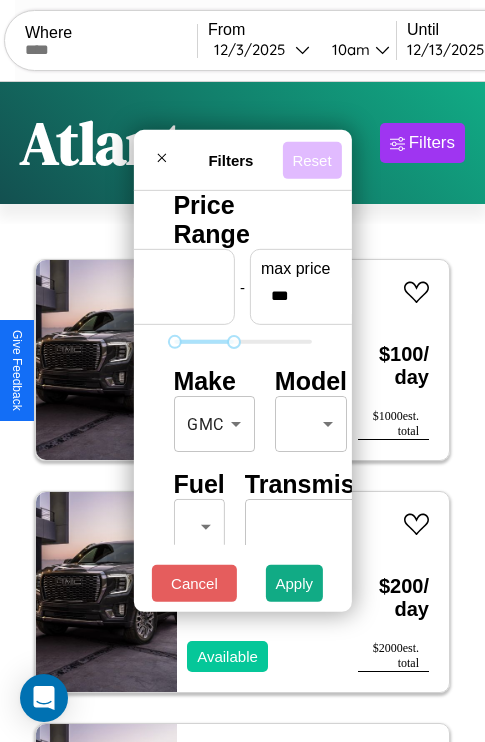 click on "Reset" at bounding box center (311, 159) 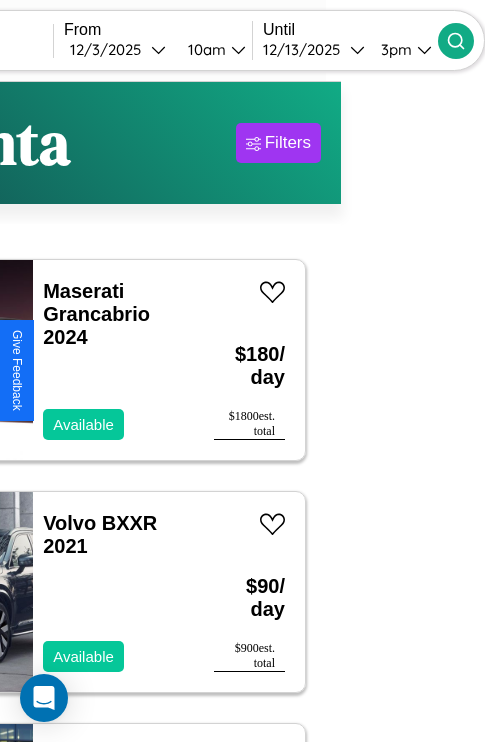 type on "******" 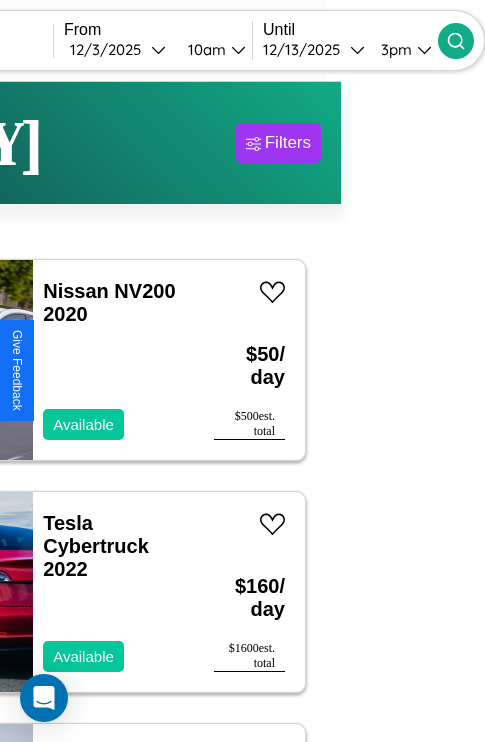 scroll, scrollTop: 47, scrollLeft: 108, axis: both 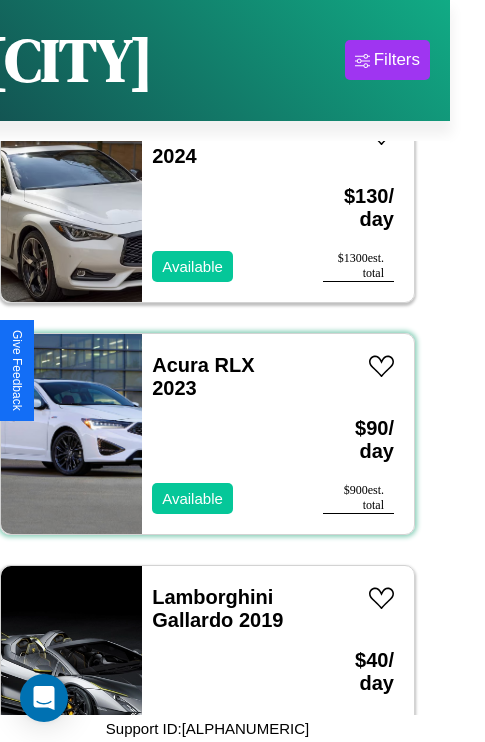 click on "Acura   RLX   2023 Available" at bounding box center [222, 434] 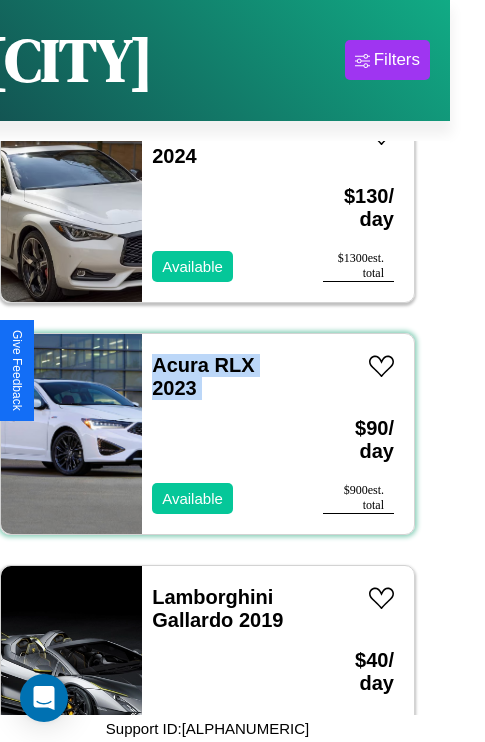 click on "Acura   RLX   2023 Available" at bounding box center (222, 434) 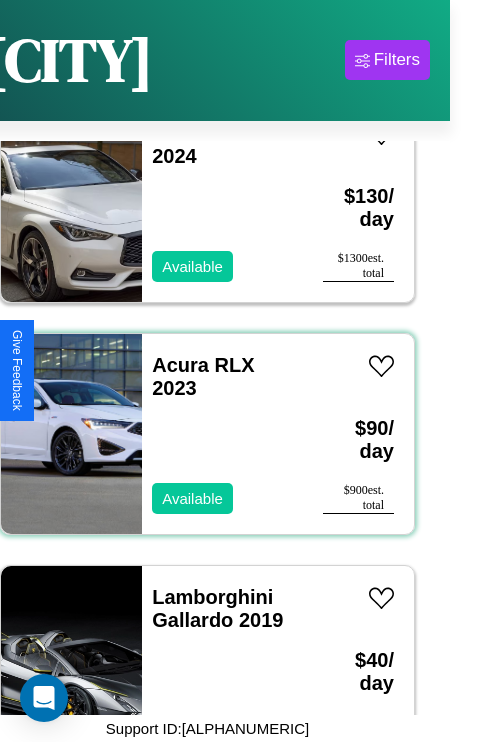 click on "Acura   RLX   2023 Available" at bounding box center [222, 434] 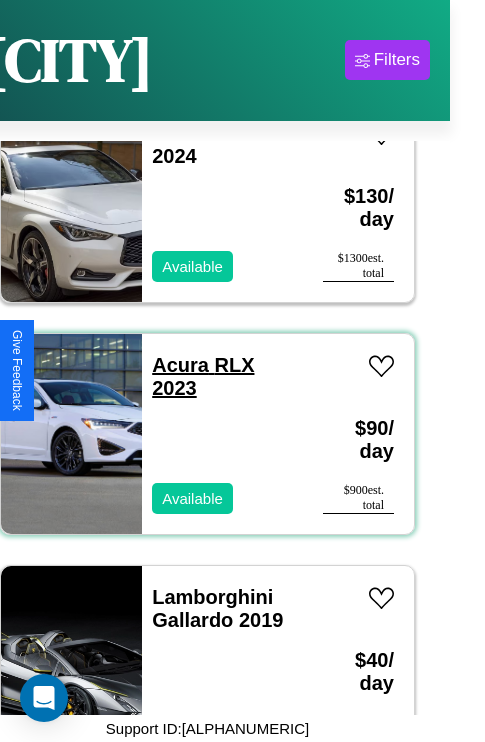 click on "Acura   RLX   2023" at bounding box center (203, 376) 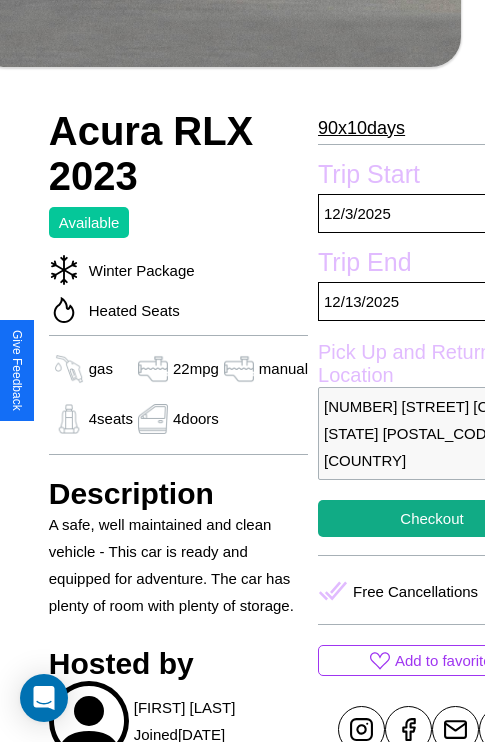 scroll, scrollTop: 670, scrollLeft: 48, axis: both 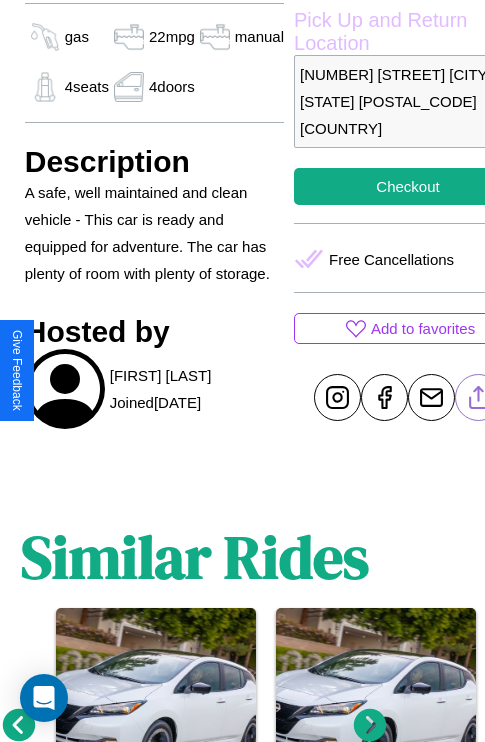 click 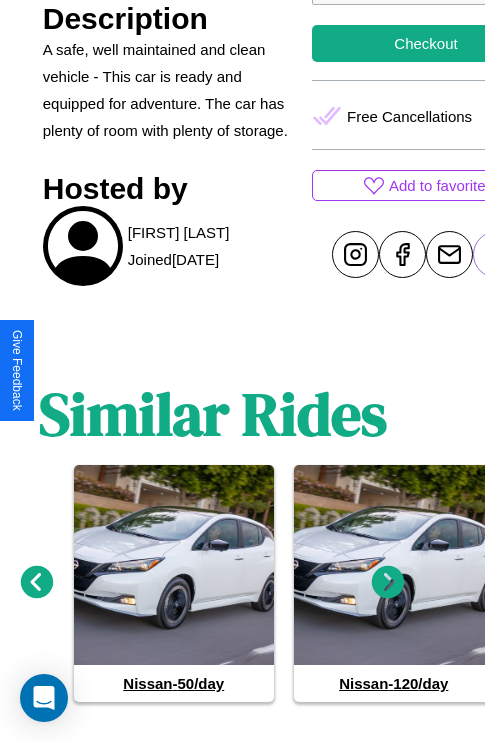 scroll, scrollTop: 815, scrollLeft: 30, axis: both 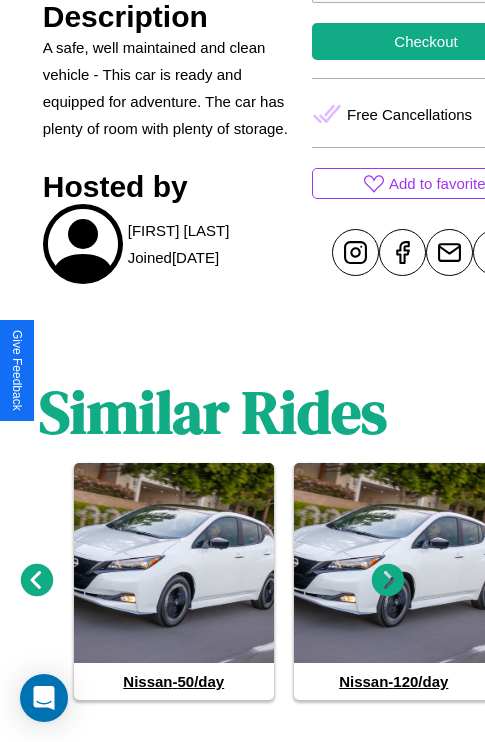 click 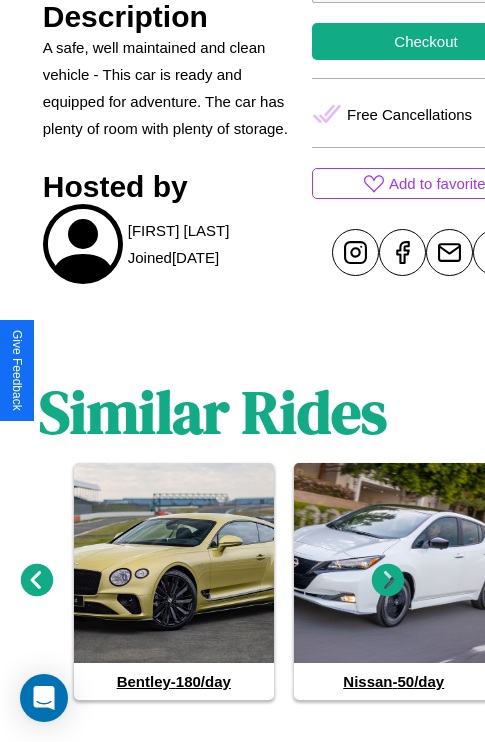click 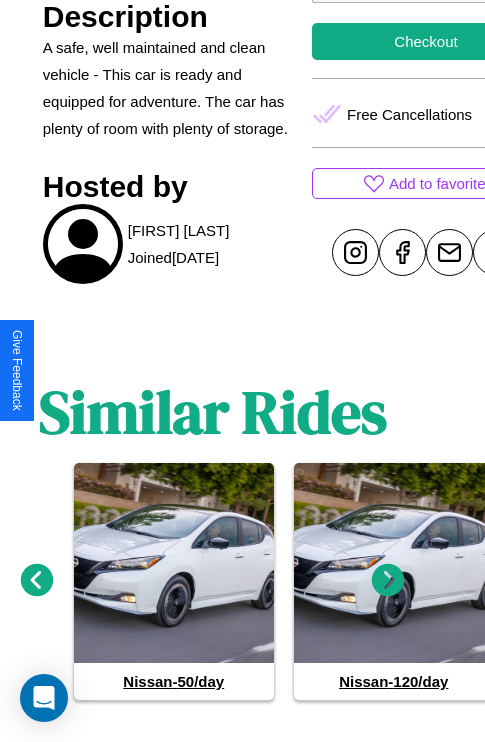 click 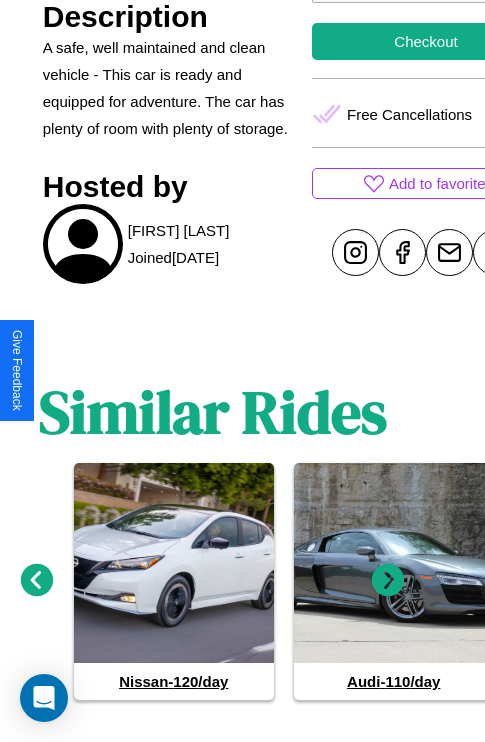 click 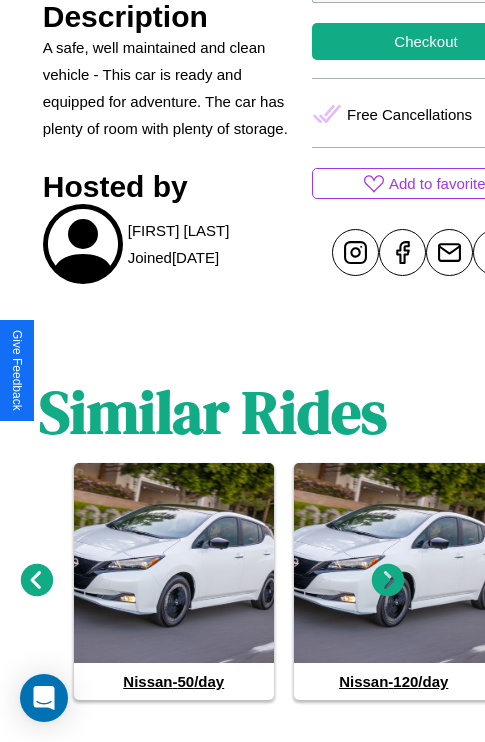 click 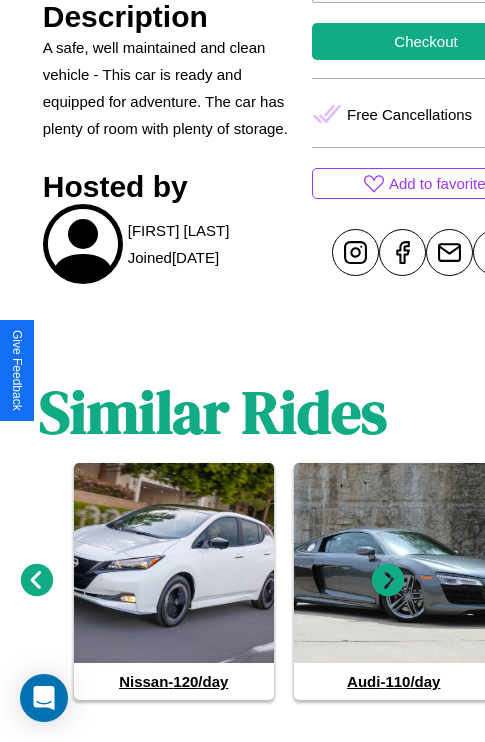 scroll, scrollTop: 670, scrollLeft: 48, axis: both 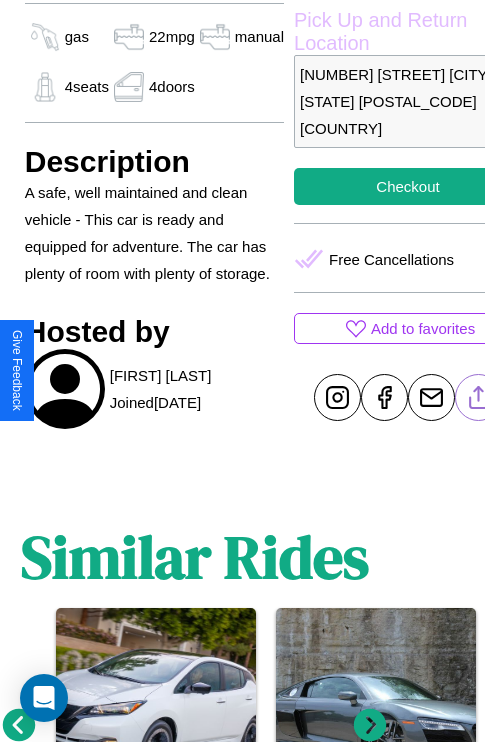 click 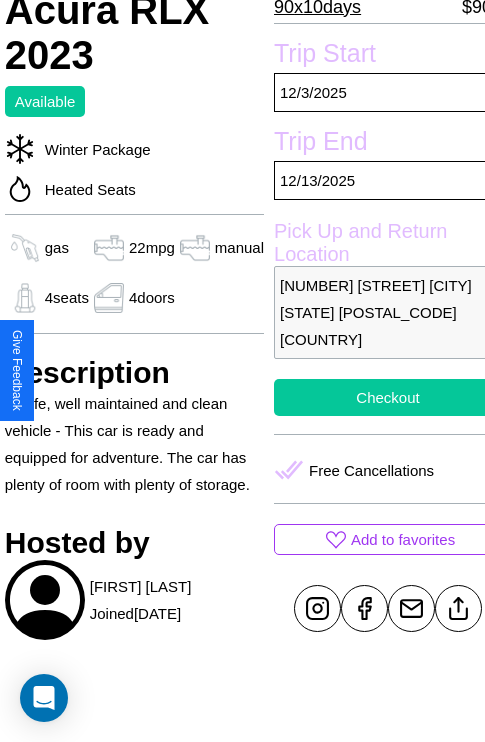 click on "Checkout" at bounding box center [388, 397] 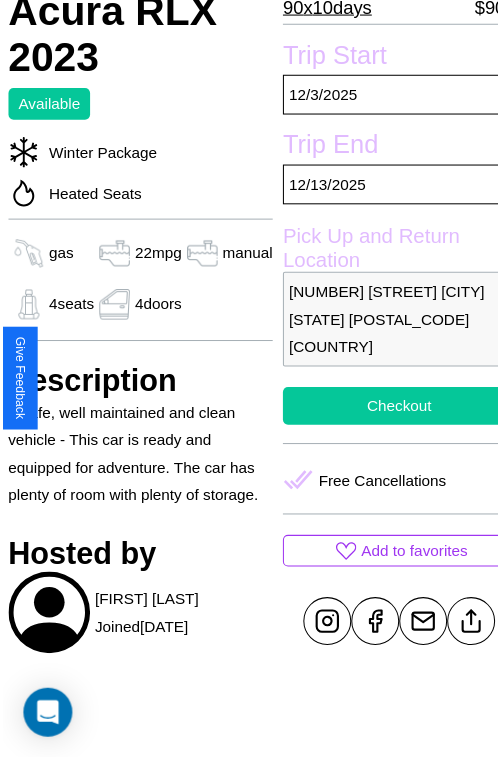 scroll, scrollTop: 467, scrollLeft: 68, axis: both 